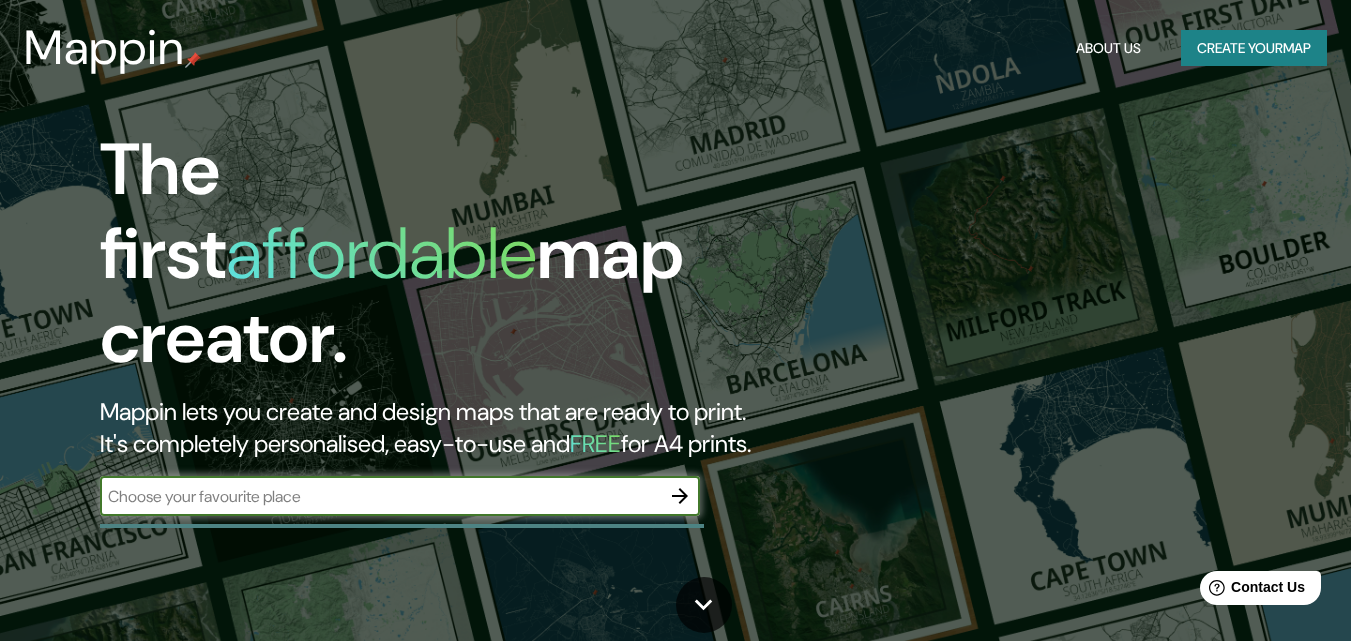 scroll, scrollTop: 0, scrollLeft: 0, axis: both 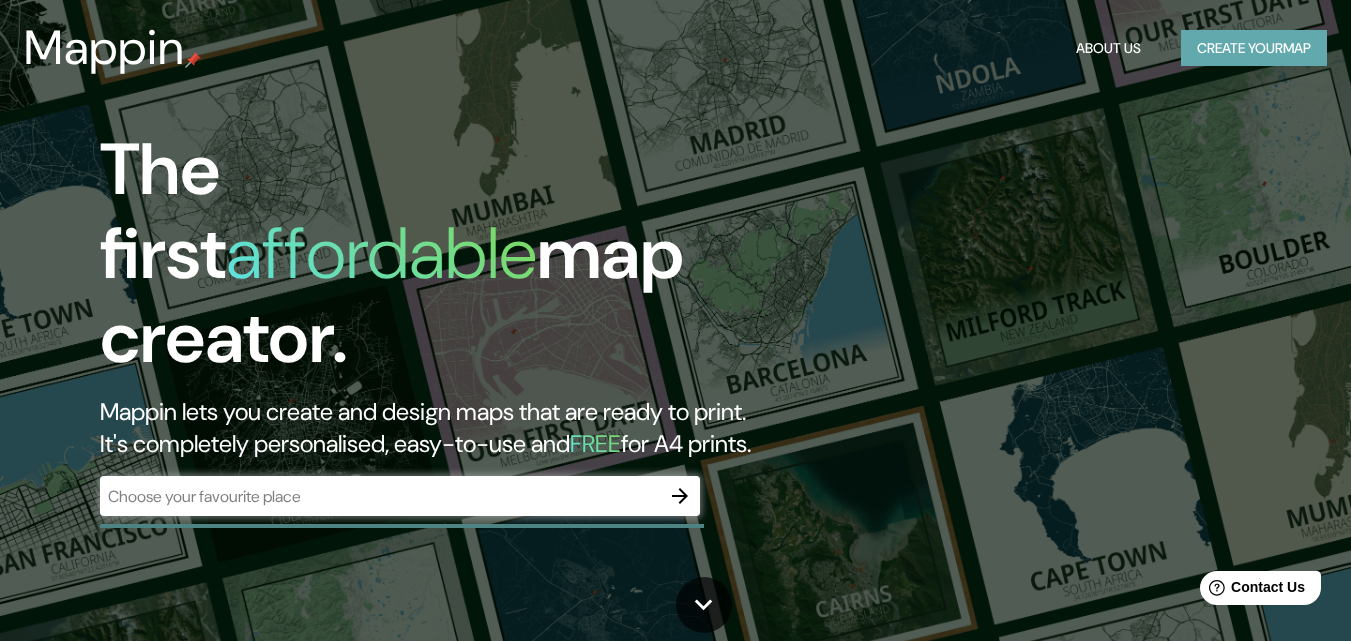 click on "Create your   map" at bounding box center (1254, 48) 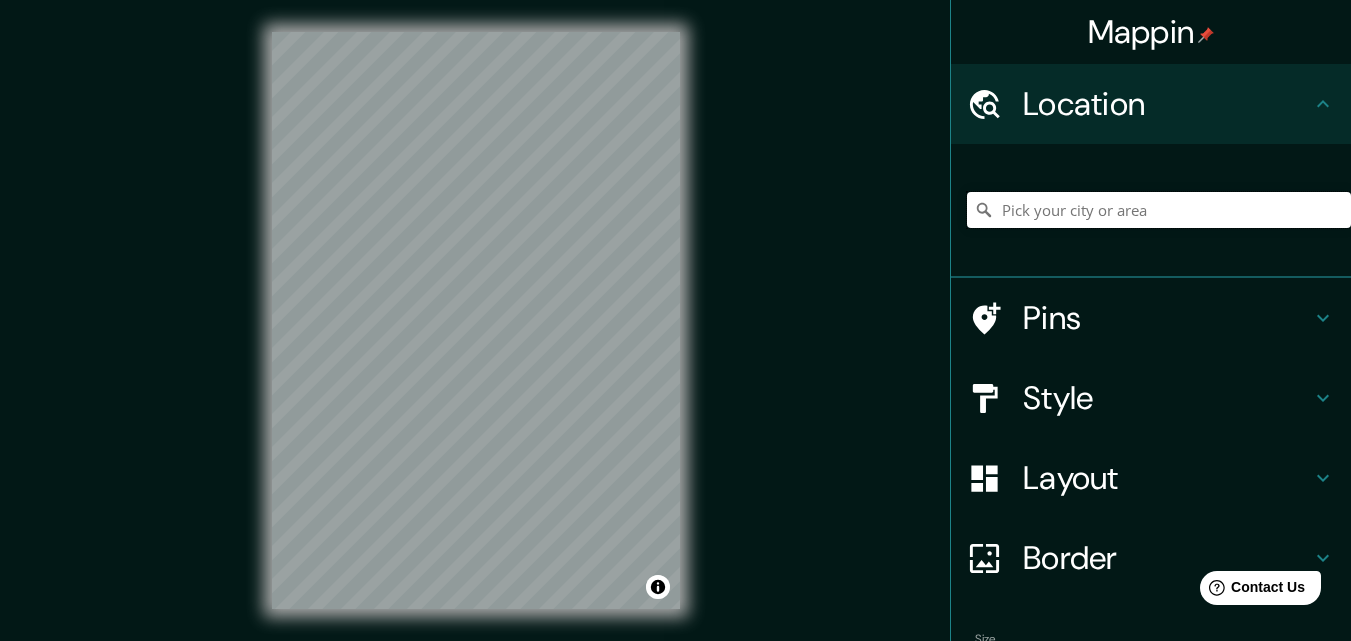 click at bounding box center [1159, 210] 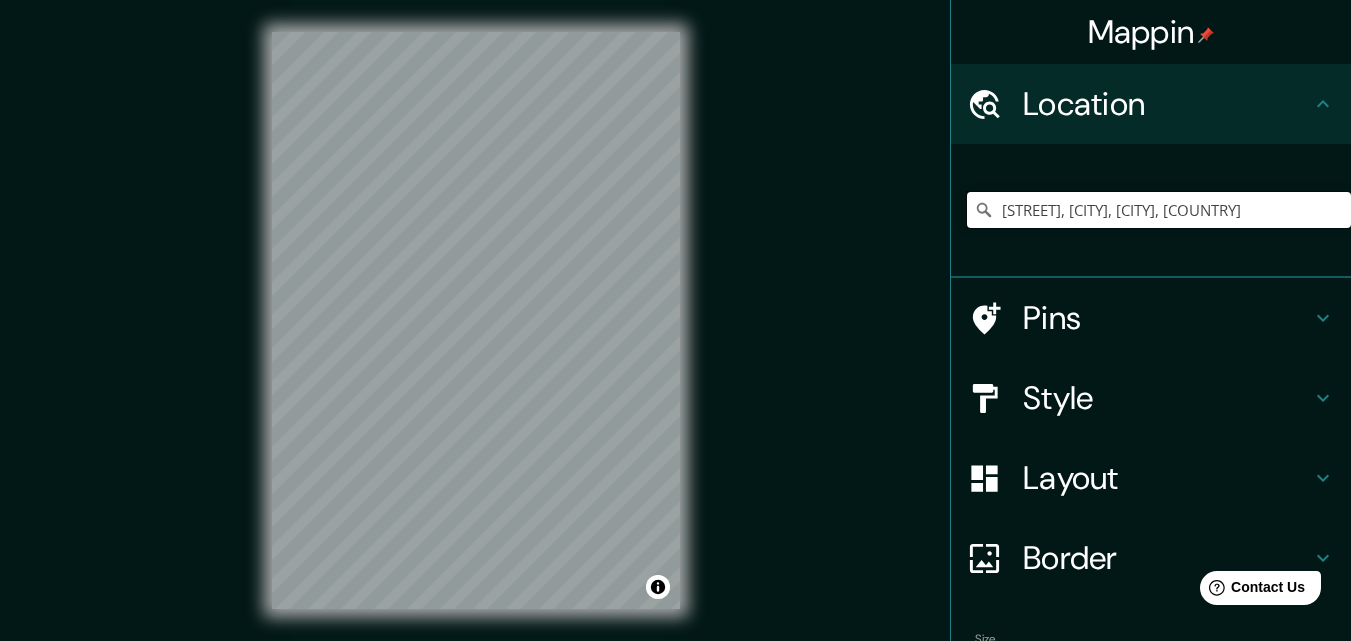 scroll, scrollTop: 0, scrollLeft: 0, axis: both 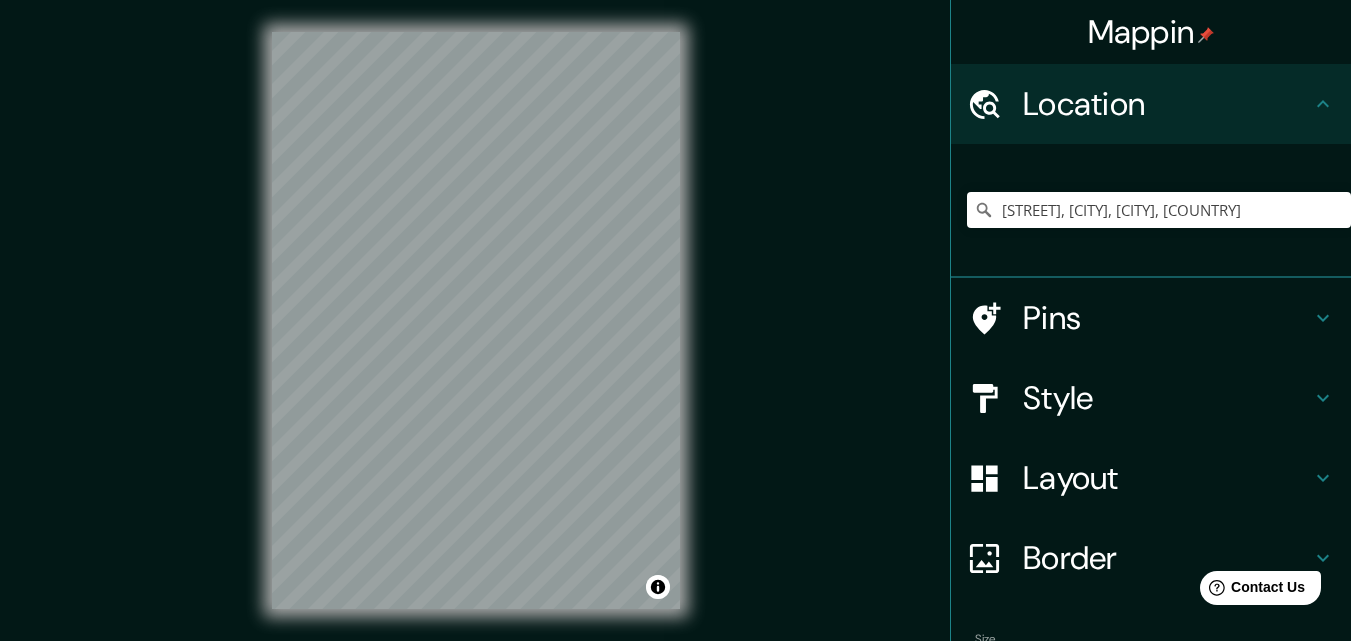 click on "Mappin Location [STREET], [CITY], [CITY], [COUNTRY] [STREET] [CITY], [CITY], [COUNTRY] [STREET] [CITY] [CITY], [COUNTRY] [STREET] [CITY] [CITY], [COUNTRY] [CITY] [CITY] [CITY], [COUNTRY] [CITY] [CITY], [COUNTRY] Pins Style Layout Border Choose a border. Hint : you can make layers of the frame opaque to create some cool effects. None Simple Transparent Fancy Size A4 single Zoom level too high - zoom in more Create your map © Mapbox © OpenStreetMap Improve this map Any problems, suggestions, or concerns please email [EMAIL] . . ." at bounding box center [675, 336] 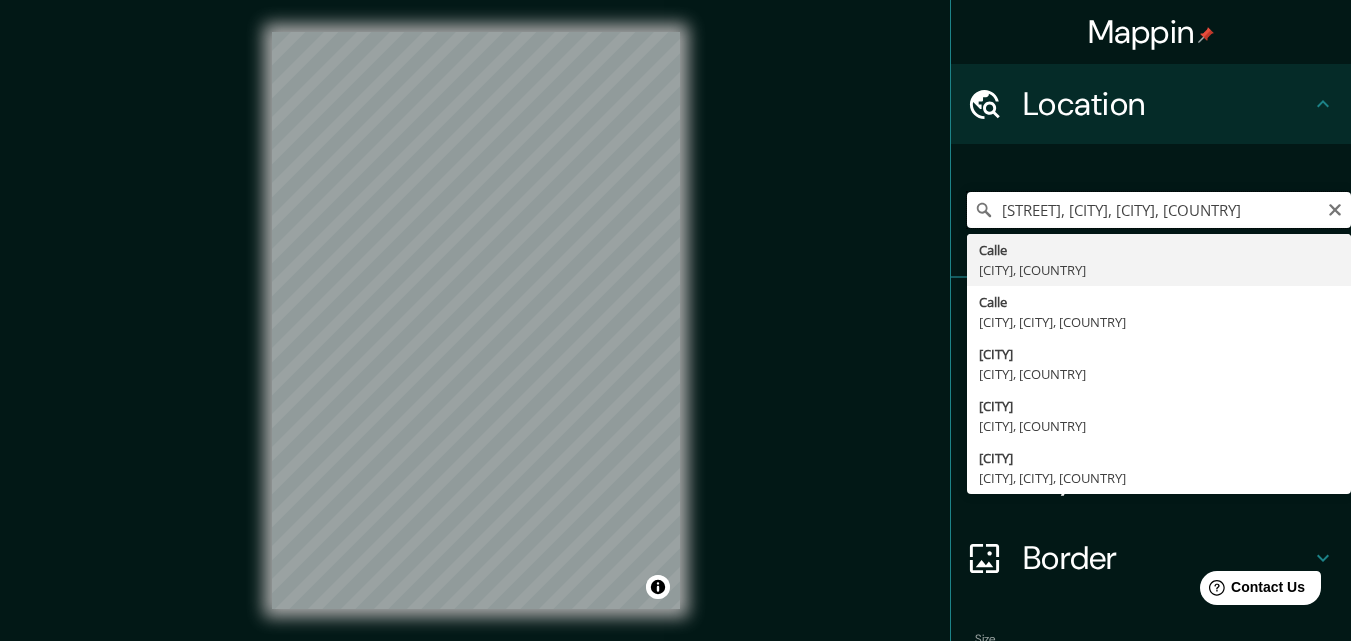 drag, startPoint x: 1190, startPoint y: 212, endPoint x: 1155, endPoint y: 222, distance: 36.40055 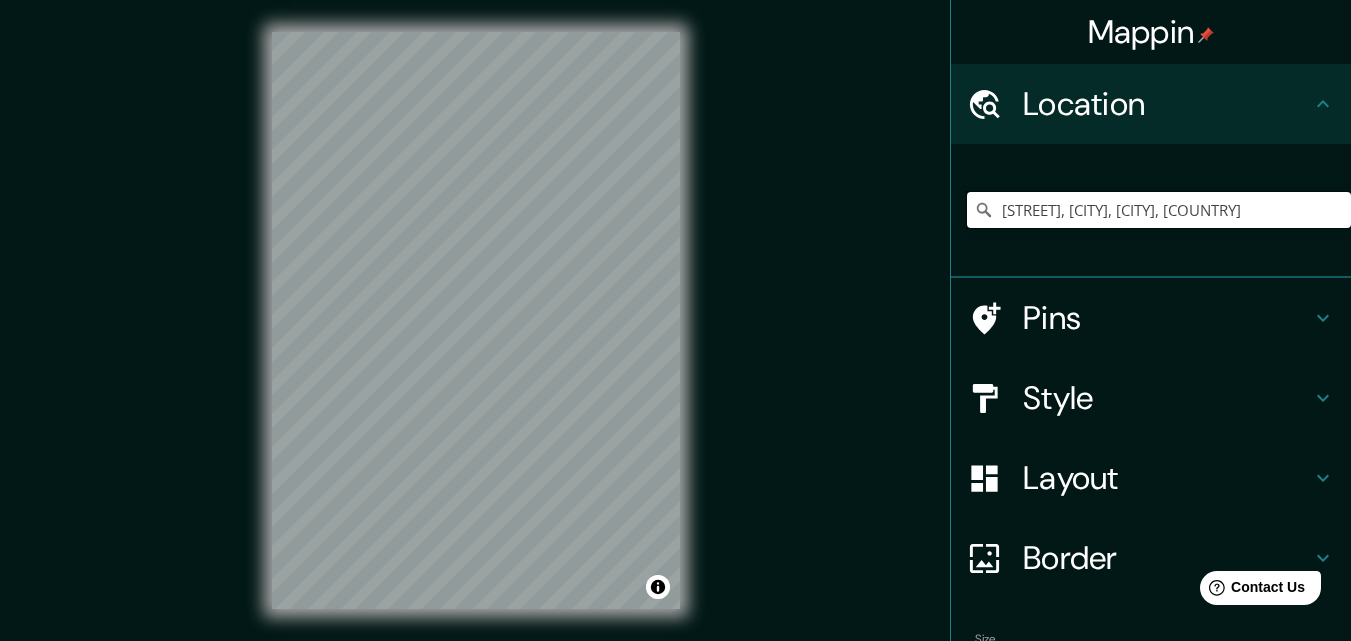 drag, startPoint x: 1199, startPoint y: 216, endPoint x: 929, endPoint y: 250, distance: 272.13232 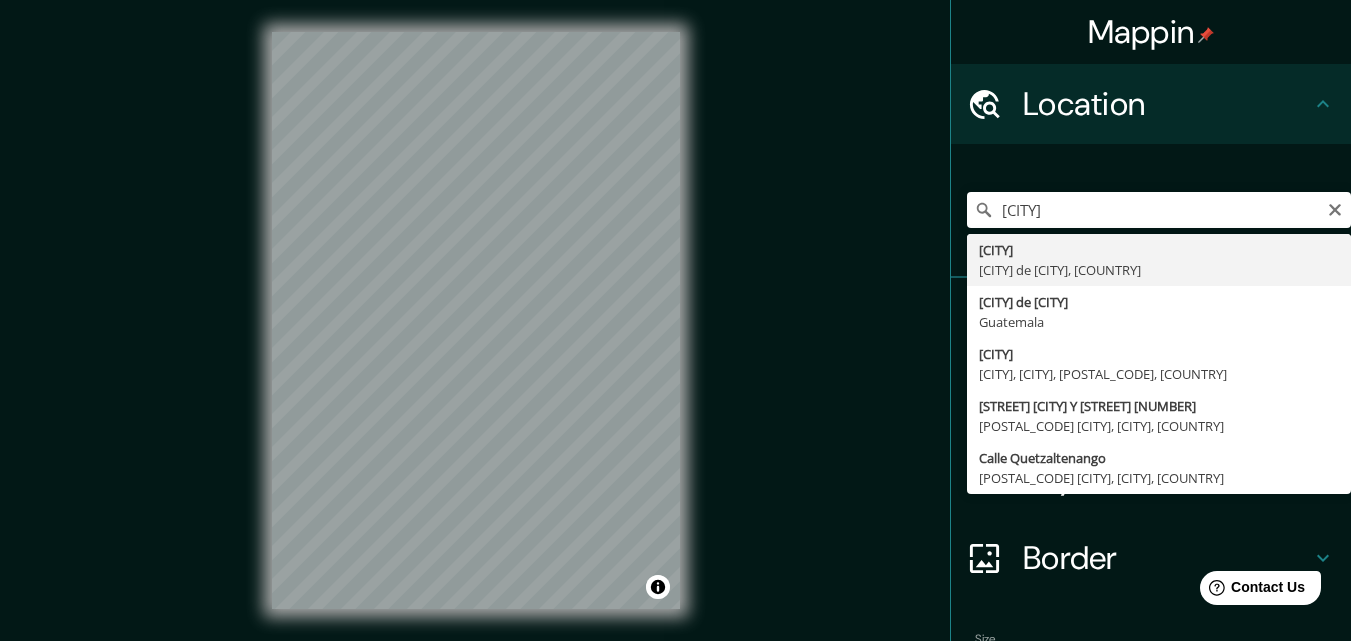 type on "[CITY], [CITY] de [CITY], [COUNTRY]" 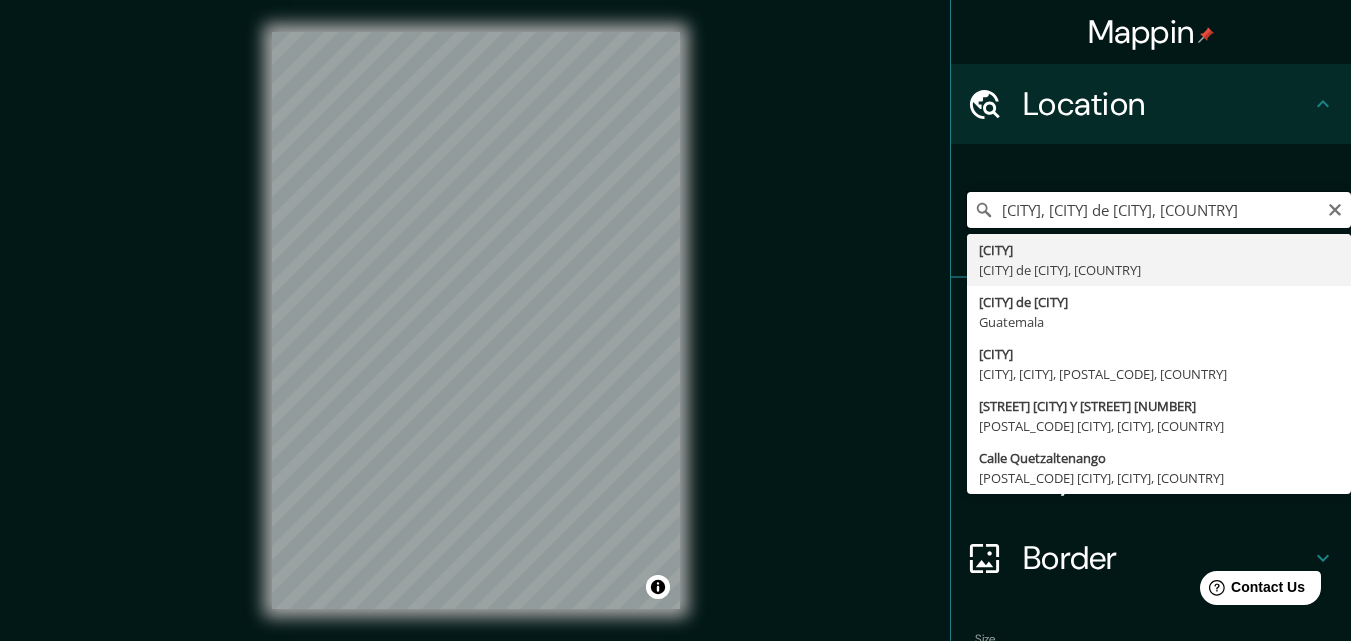 scroll, scrollTop: 0, scrollLeft: 0, axis: both 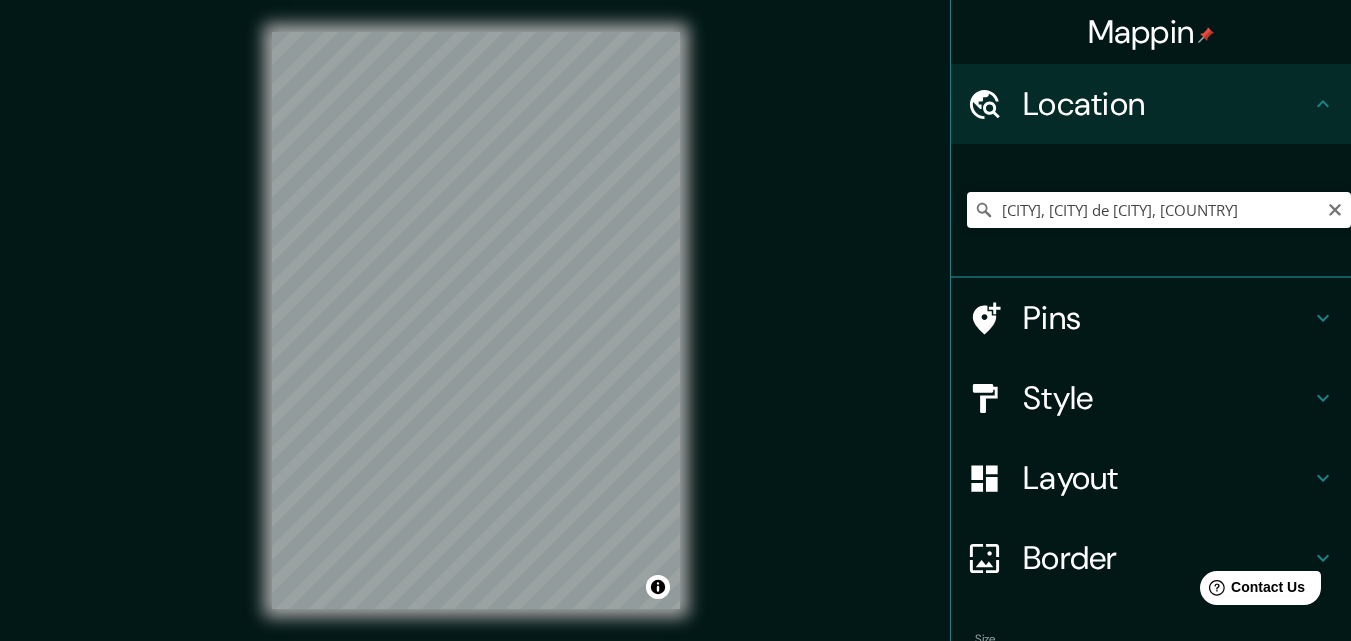 click on "© Mapbox   © OpenStreetMap   Improve this map" at bounding box center [476, 320] 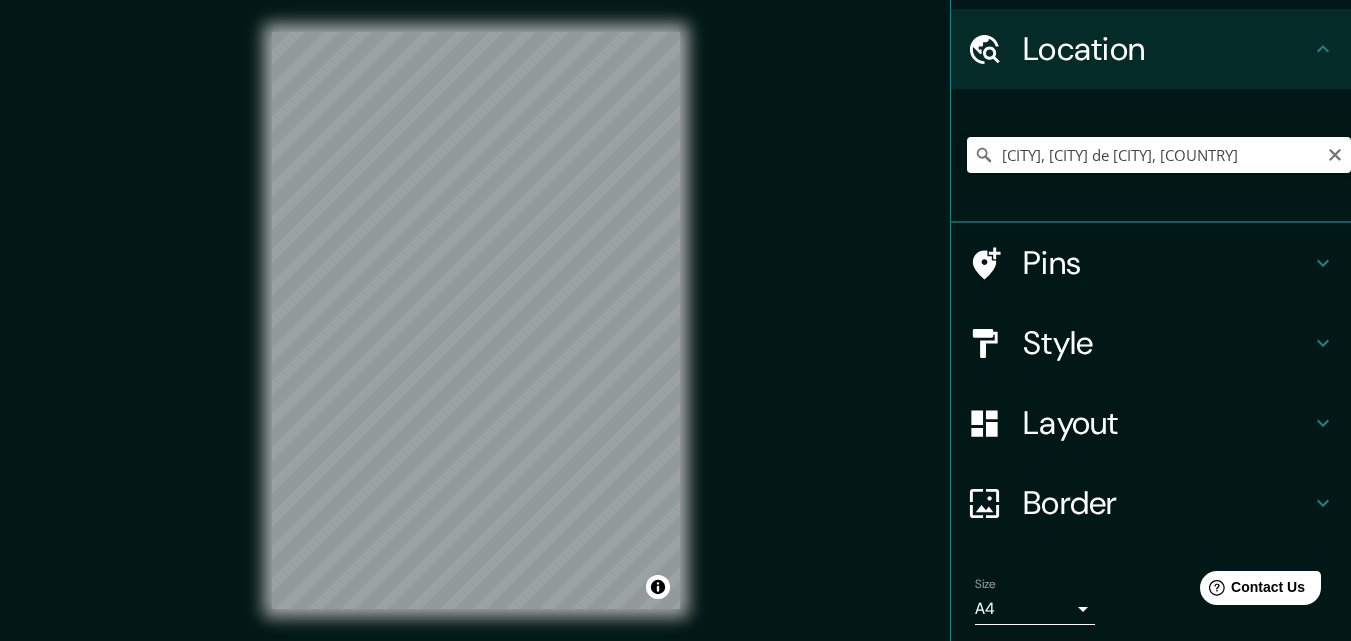 scroll, scrollTop: 124, scrollLeft: 0, axis: vertical 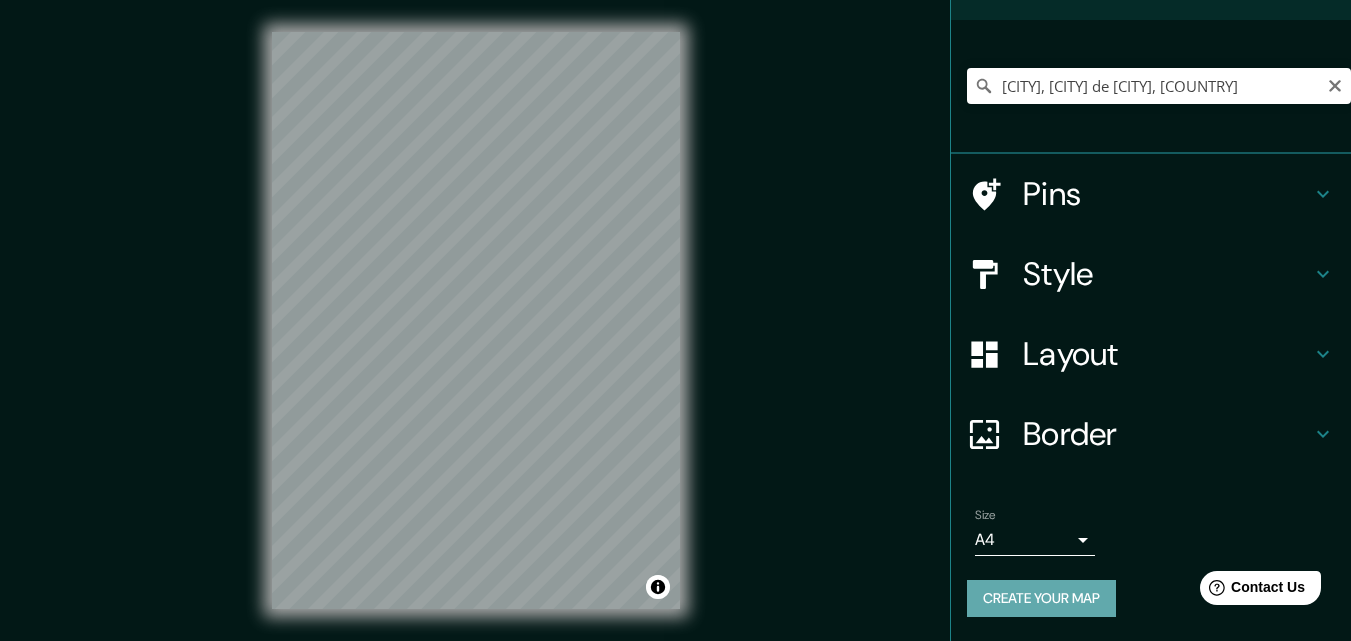 click on "Create your map" at bounding box center [1041, 598] 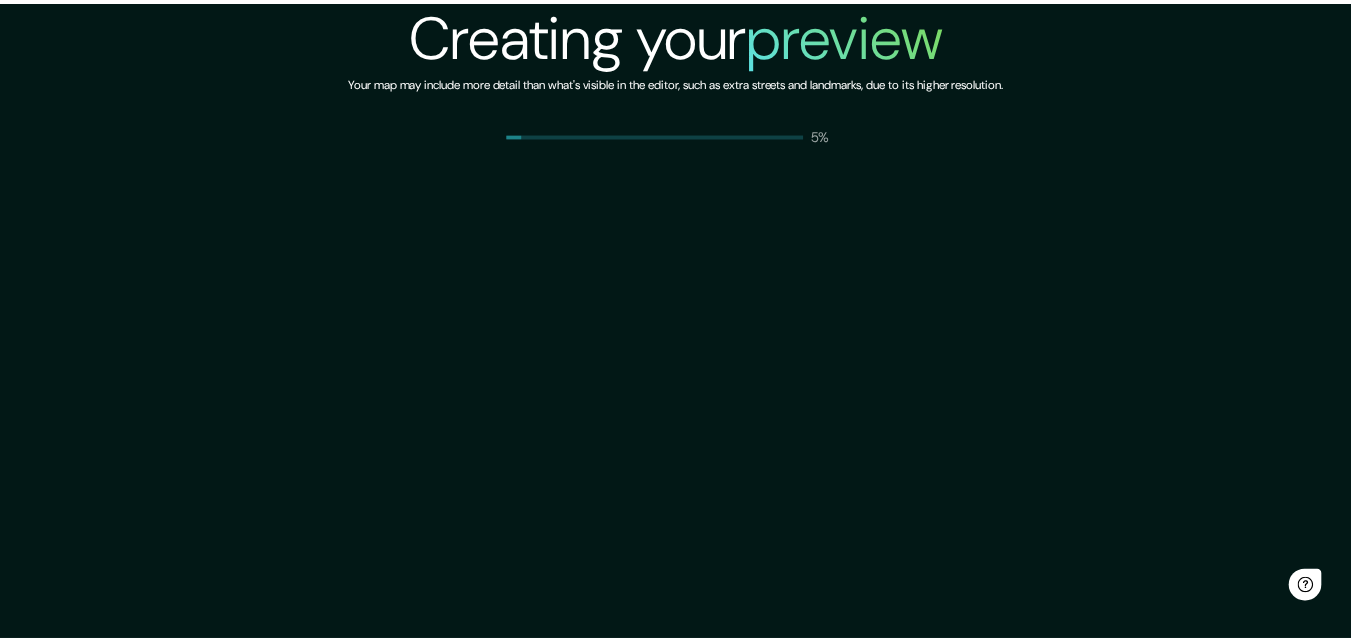 scroll, scrollTop: 0, scrollLeft: 0, axis: both 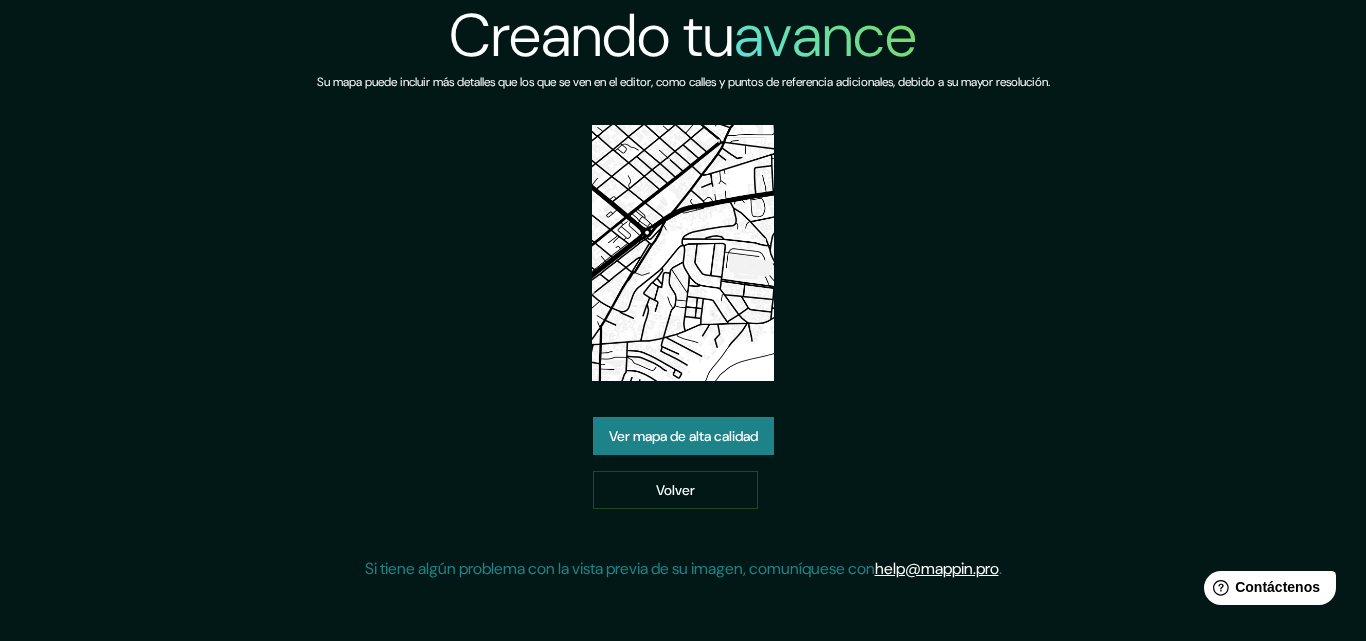 click on "Creando tu avance Su mapa puede incluir más detalles que los que se ven en el editor, como calles y puntos de referencia adicionales, debido a su mayor resolución. Ver mapa de alta calidad Volver Si tiene algún problema con la vista previa de su imagen, comuníquese con  help@mappin.pro  ." at bounding box center (683, 298) 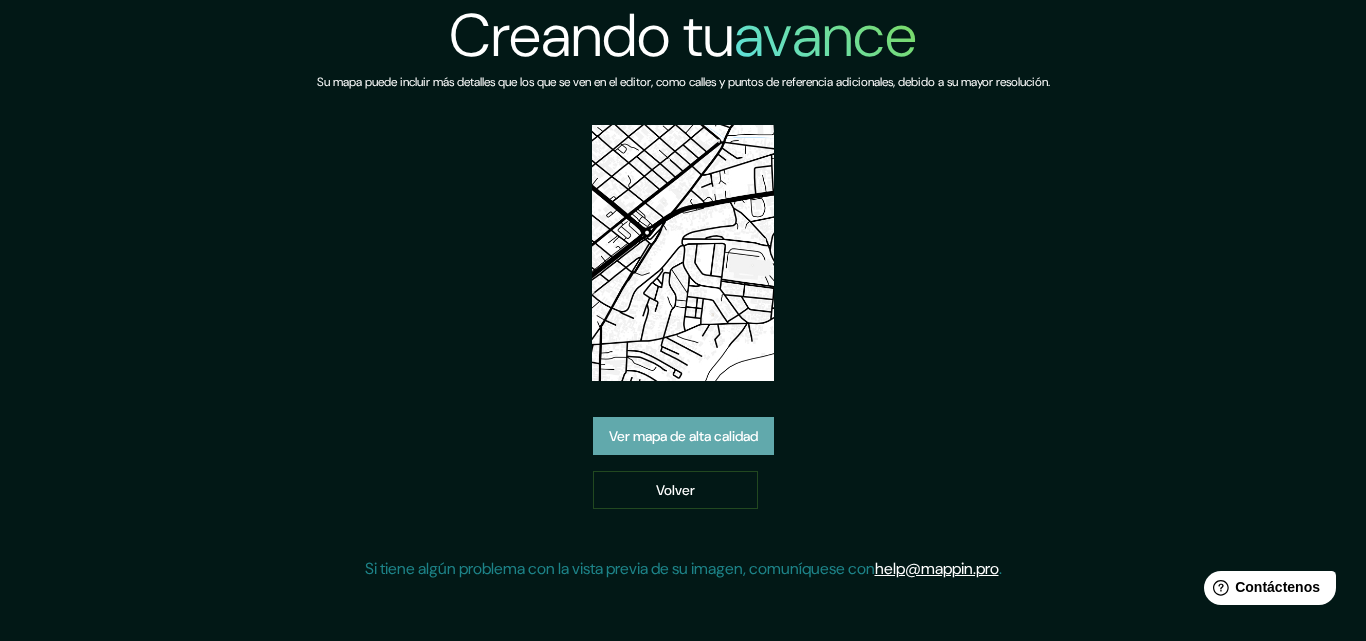 click on "Ver mapa de alta calidad" at bounding box center (683, 437) 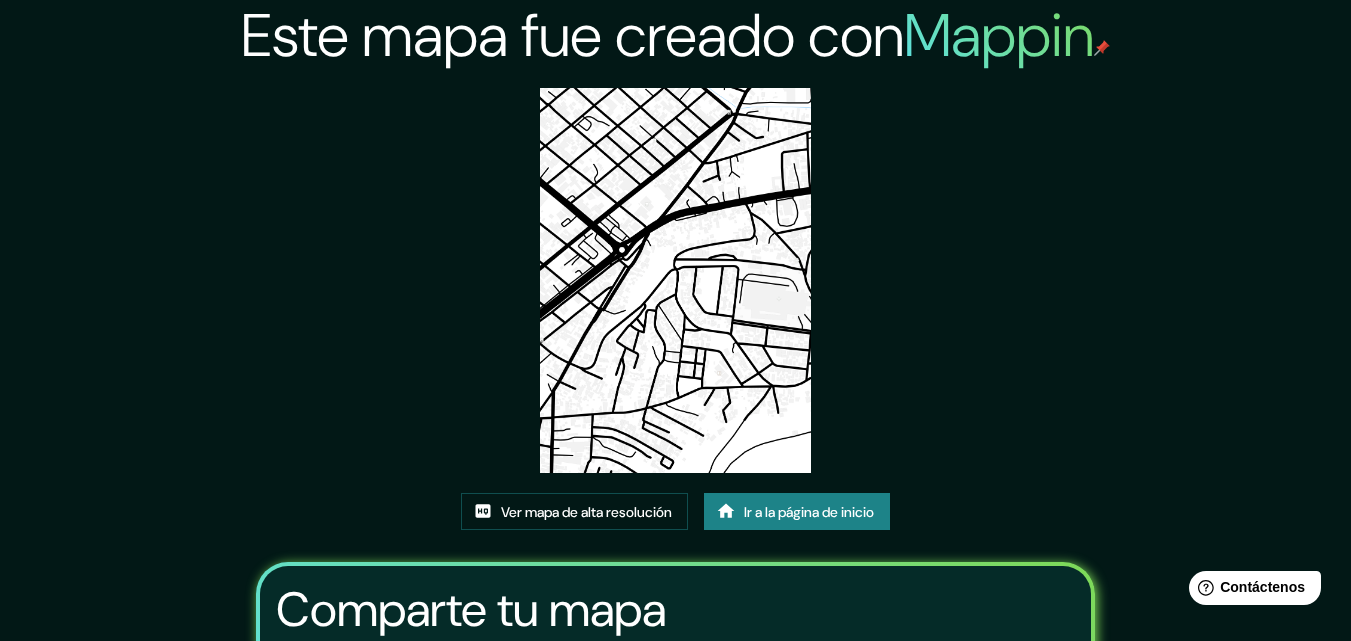 click at bounding box center (676, 280) 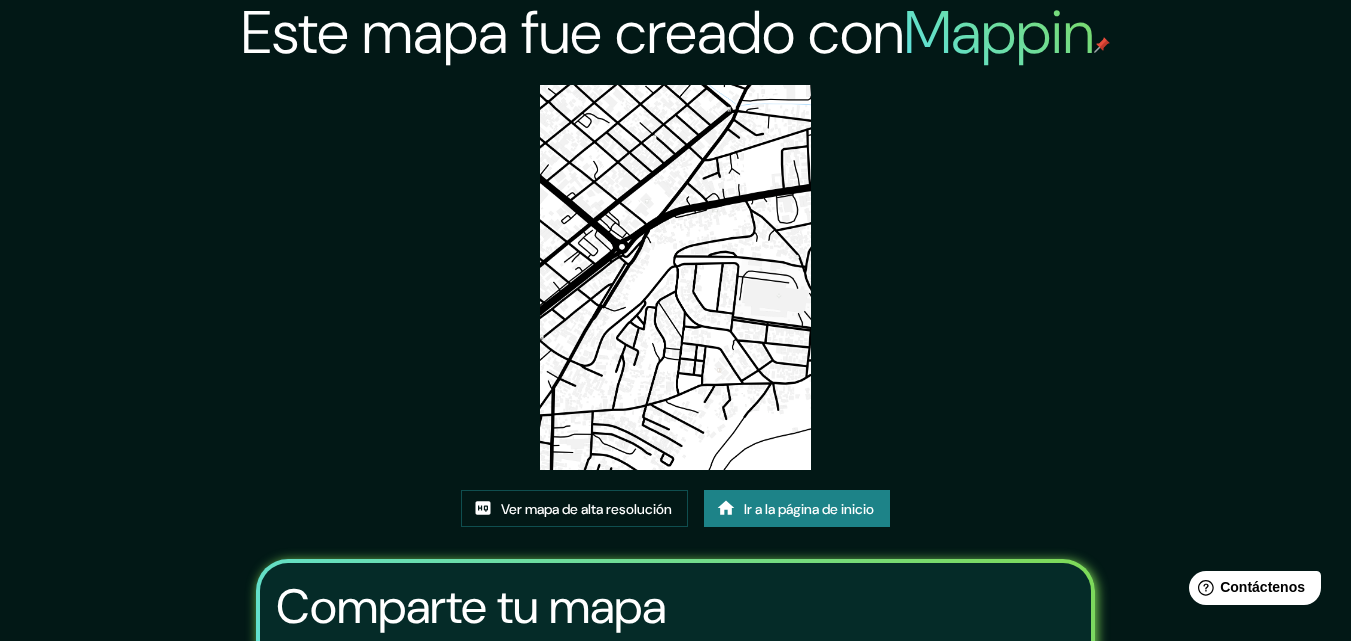 scroll, scrollTop: 0, scrollLeft: 0, axis: both 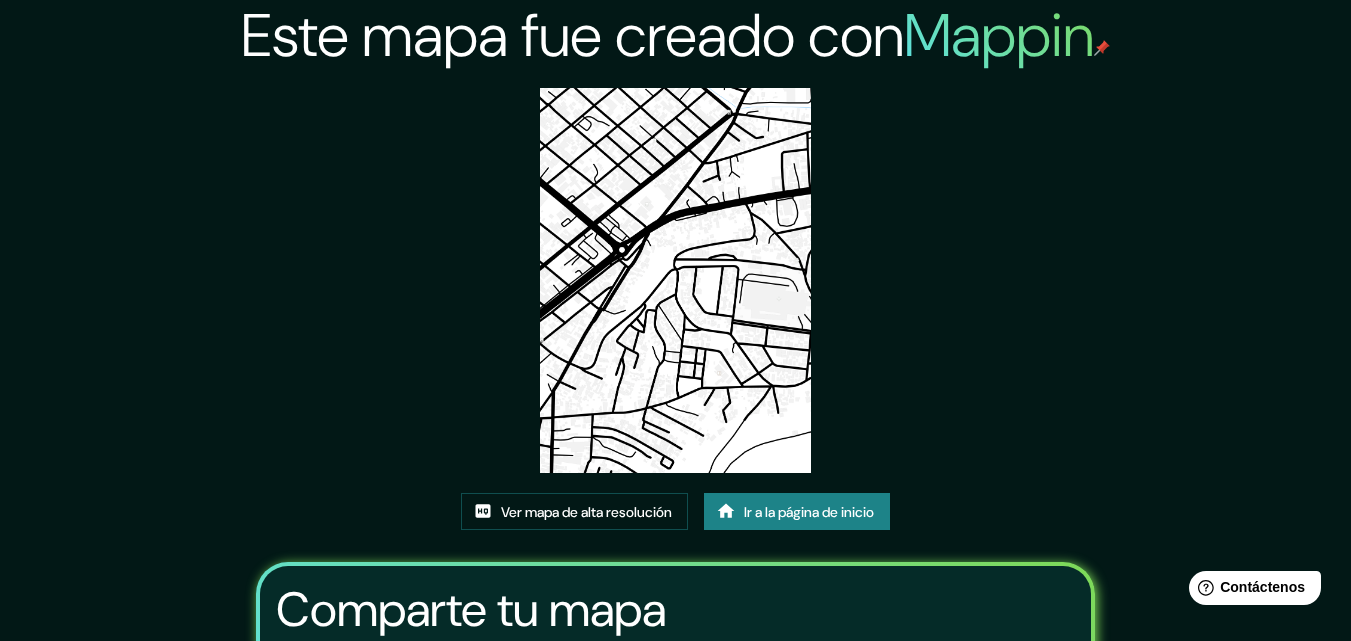 click at bounding box center (676, 280) 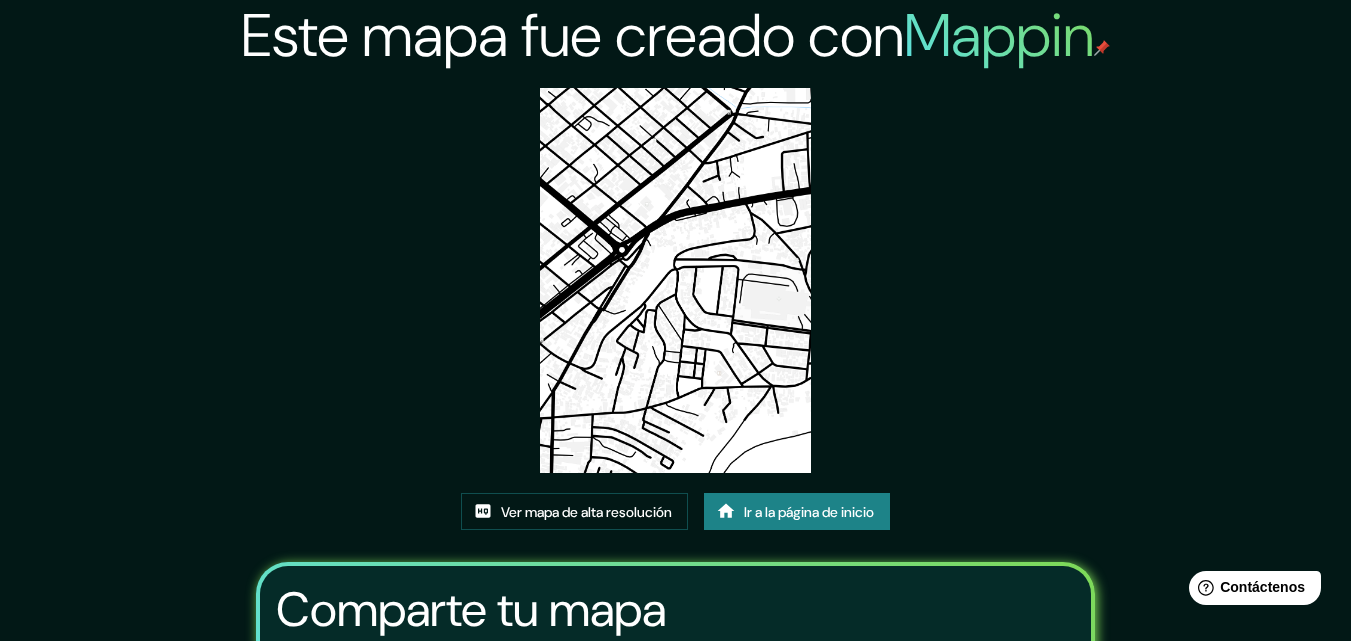 click on "Este mapa fue creado con Mappin Ver mapa de alta resolución Ir a la página de inicio Comparte tu mapa Envía tu mapa personalizado a tus amigos y permíteles diseñar el suyo con Mappin: comparte este enlace para darles acceso. https://app.mappin.pro/map/ef5ba18873a45add033d1cdd5fbe294210e99ba6?utm_source=link&utm_campaign=v1&utm_medium=share Copiar ​ Enlace de mapas válido por 60 días. Si tiene algún problema para obtener una vista previa de su imagen, comuníquese con  help@mappin.pro  ." at bounding box center (676, 443) 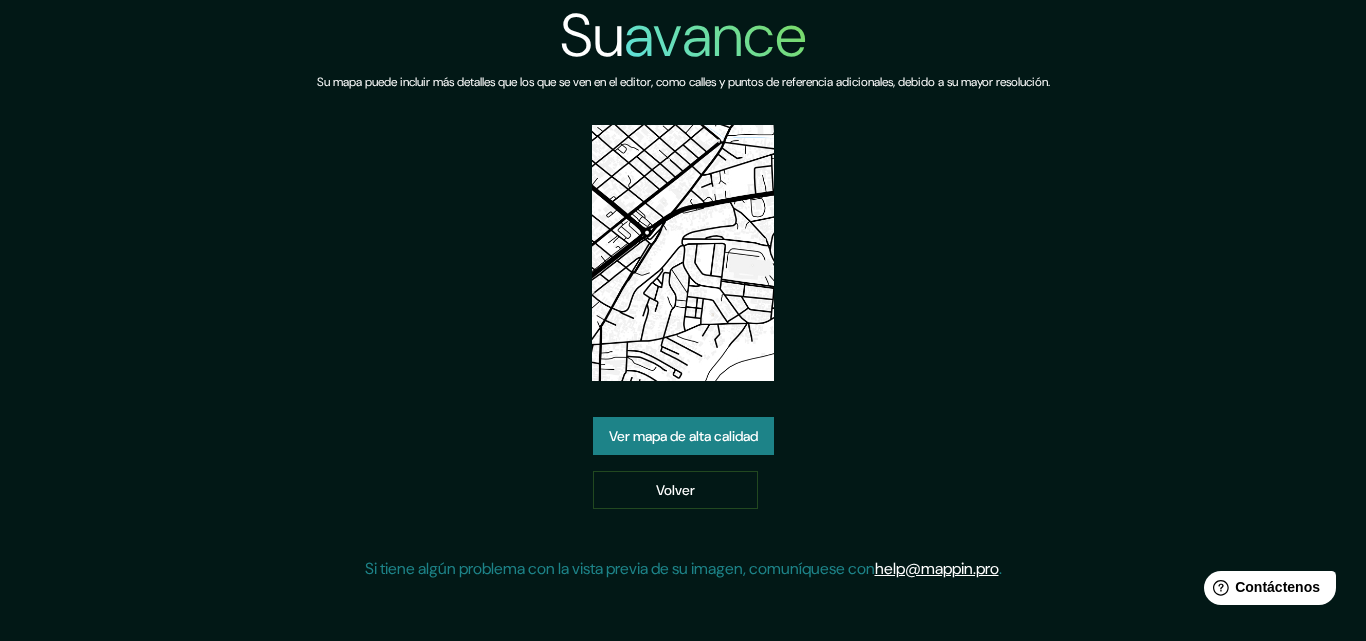 drag, startPoint x: 684, startPoint y: 217, endPoint x: 510, endPoint y: 340, distance: 213.08449 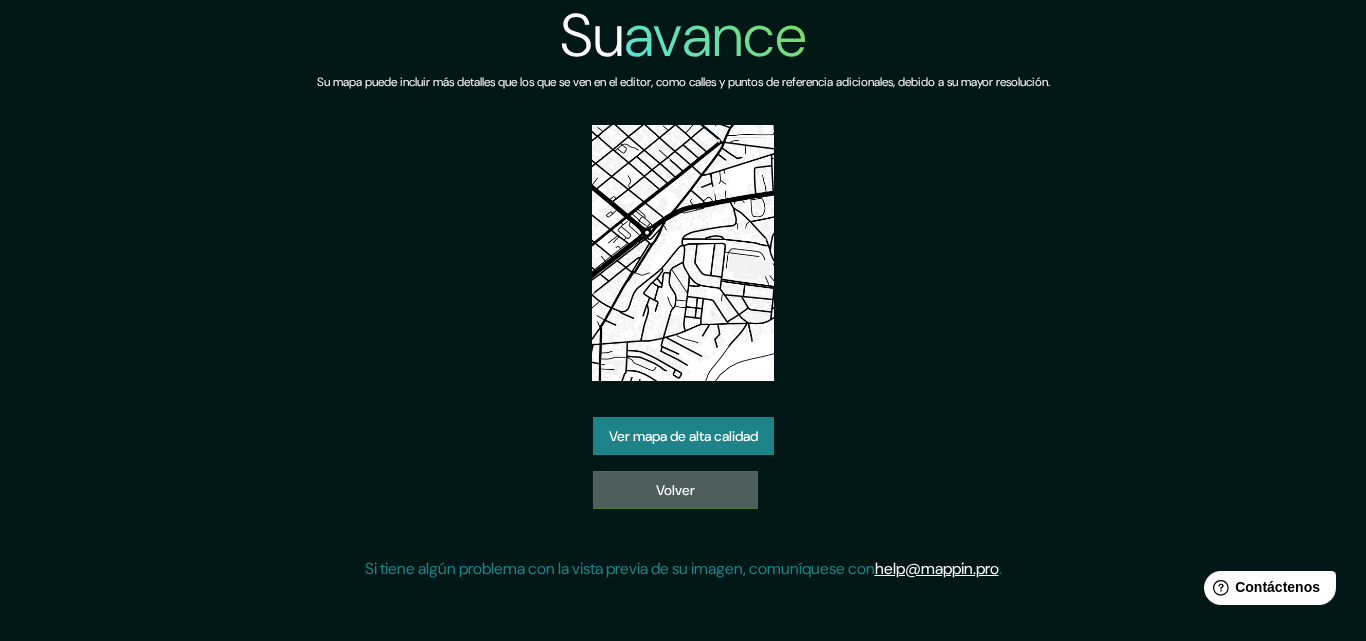 click on "Volver" at bounding box center (675, 490) 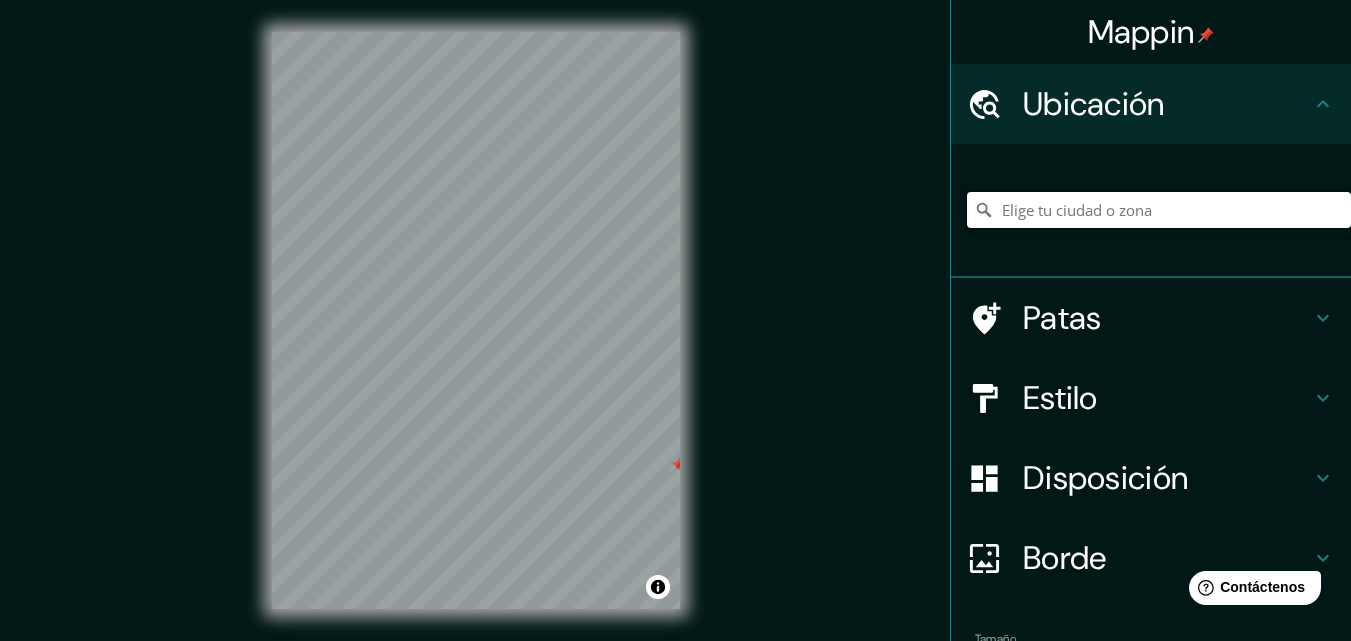 click at bounding box center [1159, 210] 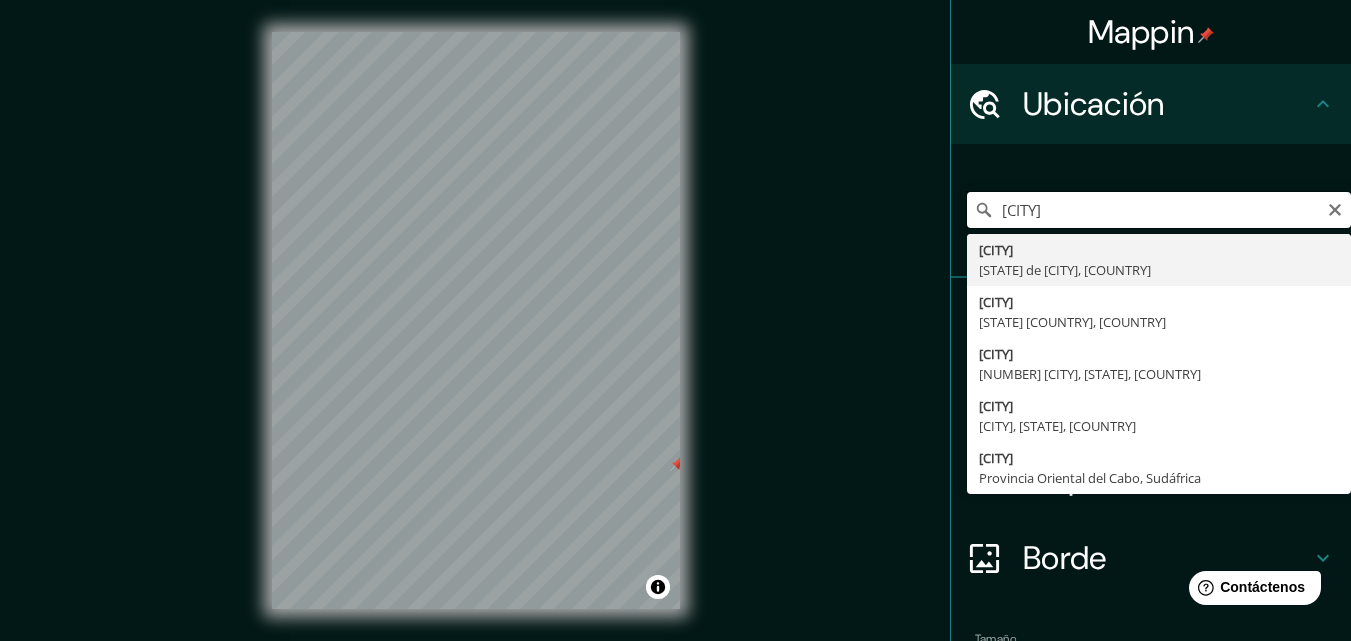 click at bounding box center (678, 464) 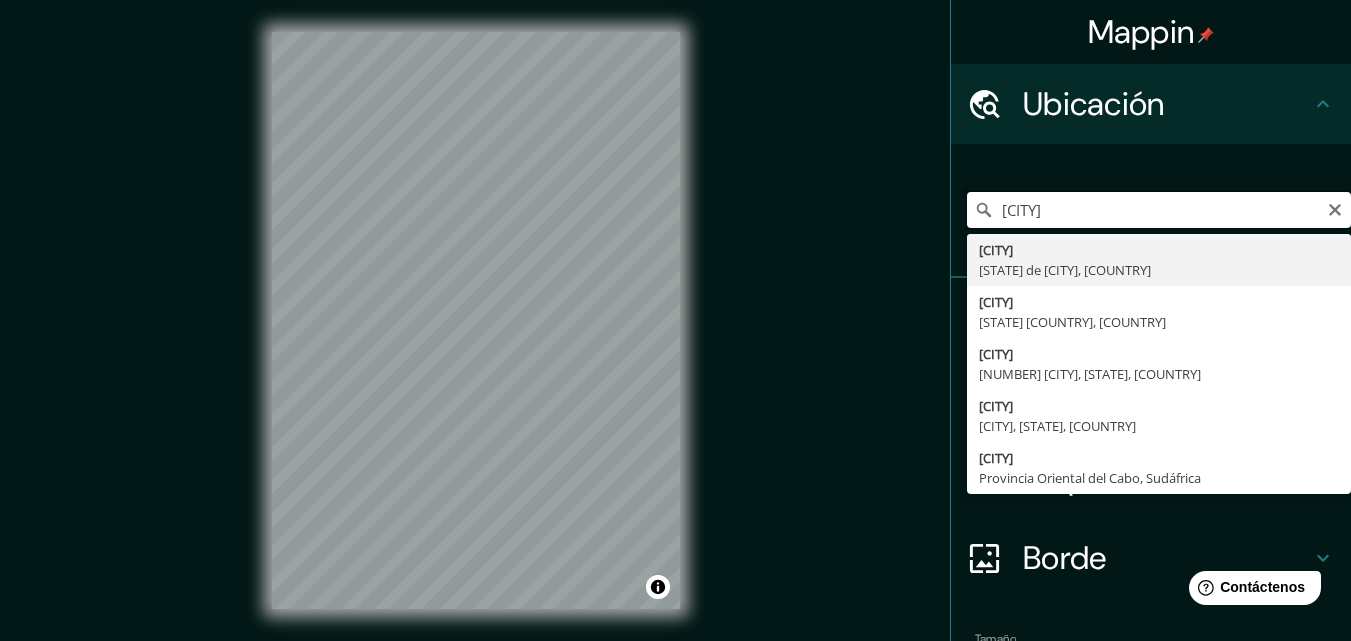 click on "[CITY]" at bounding box center (1159, 210) 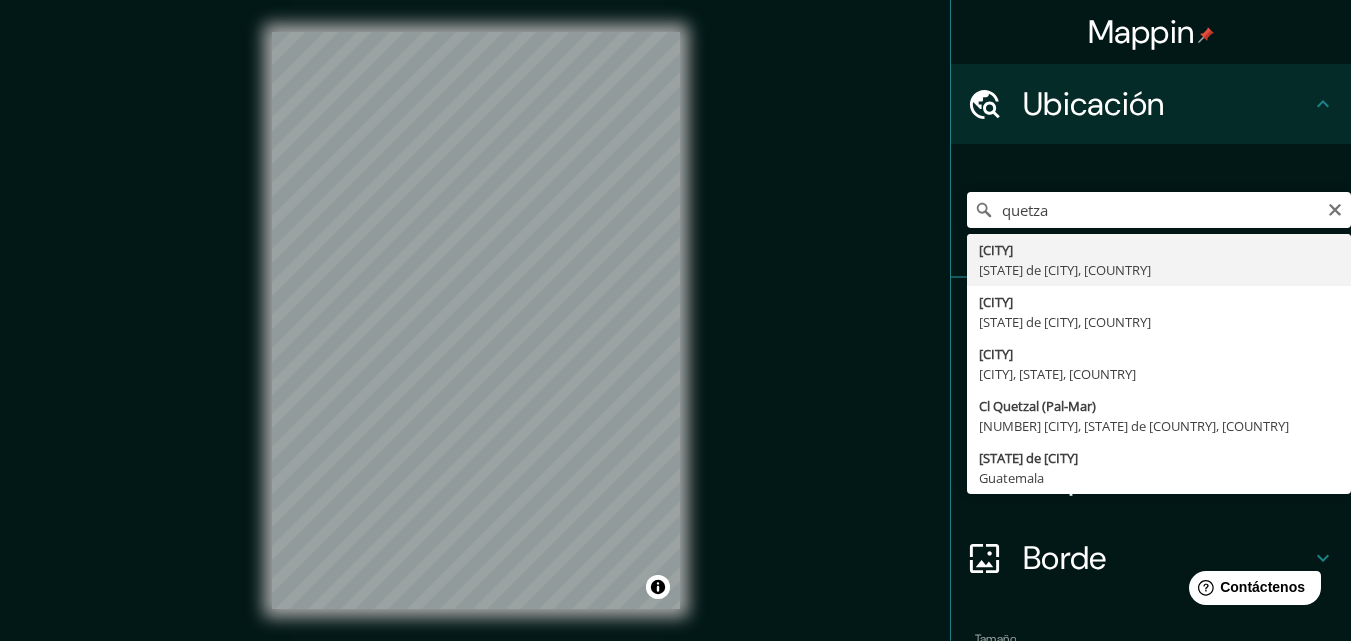 type on "[CITY], [CITY] de [CITY], [COUNTRY]" 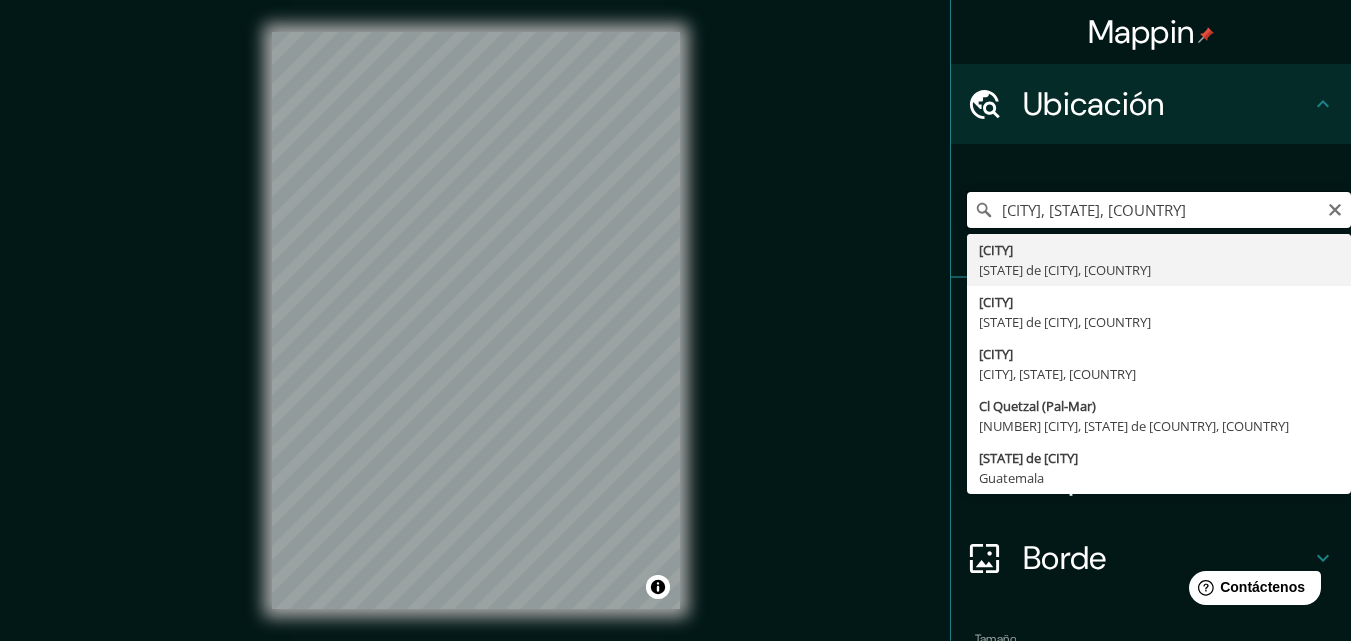 scroll, scrollTop: 0, scrollLeft: 0, axis: both 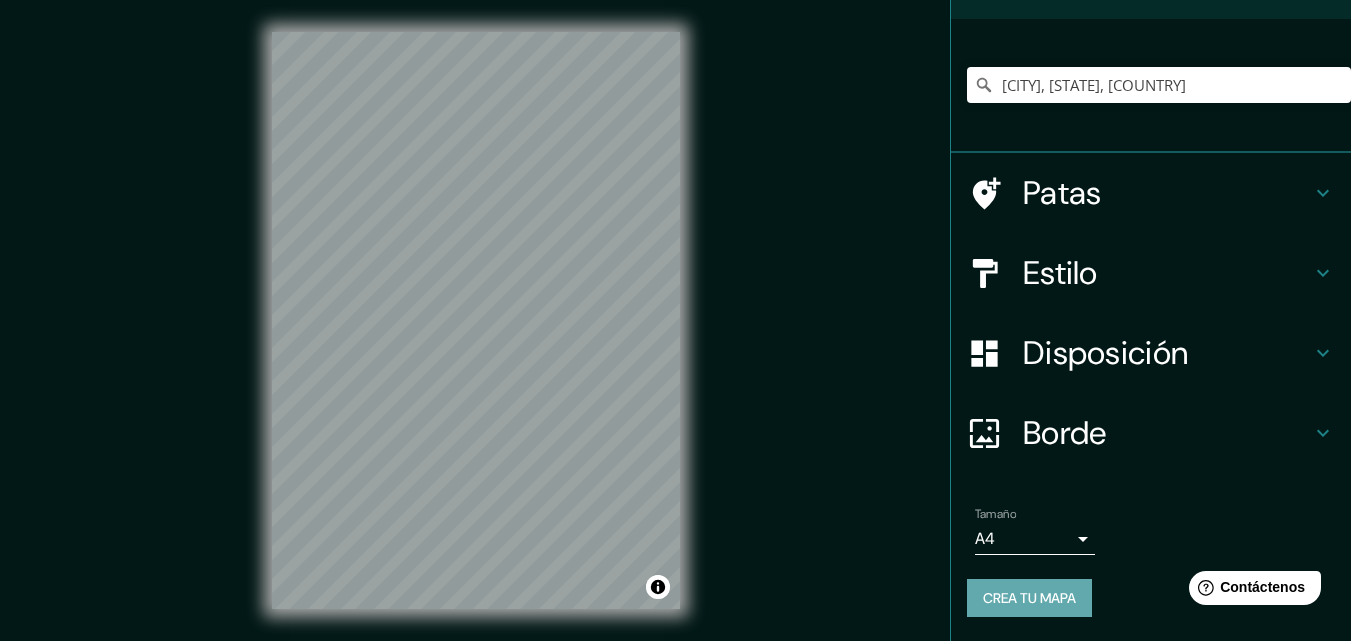 click on "Crea tu mapa" at bounding box center (1029, 598) 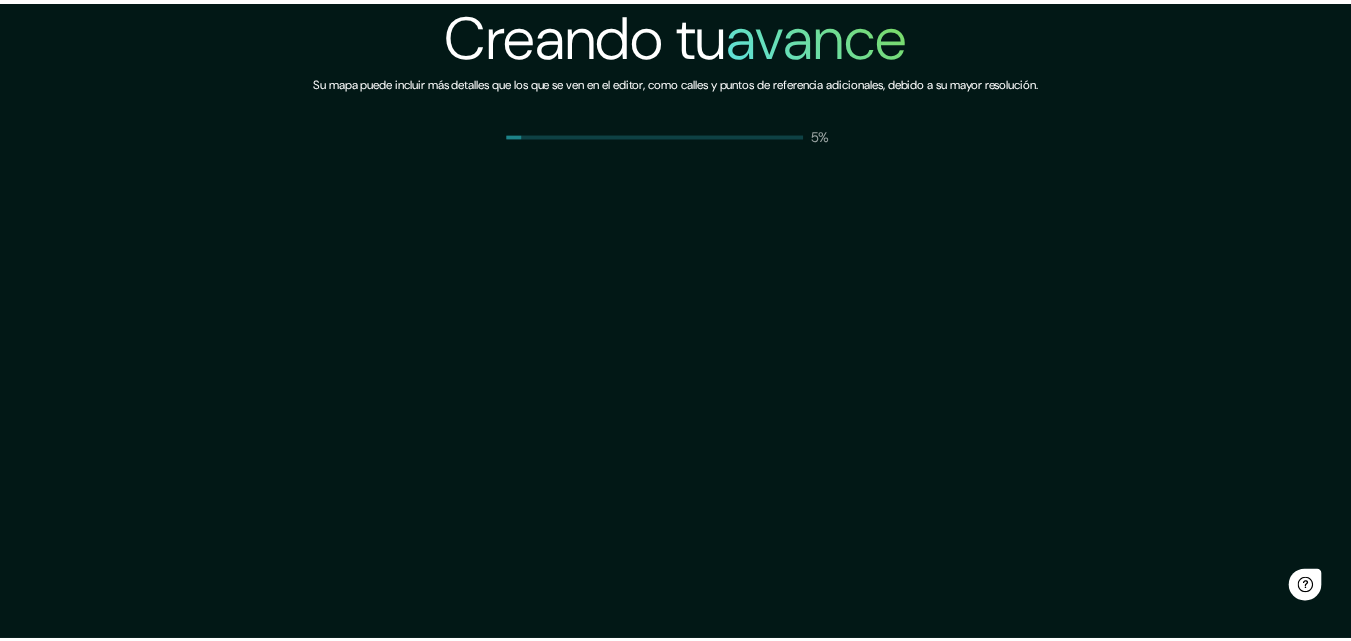 scroll, scrollTop: 0, scrollLeft: 0, axis: both 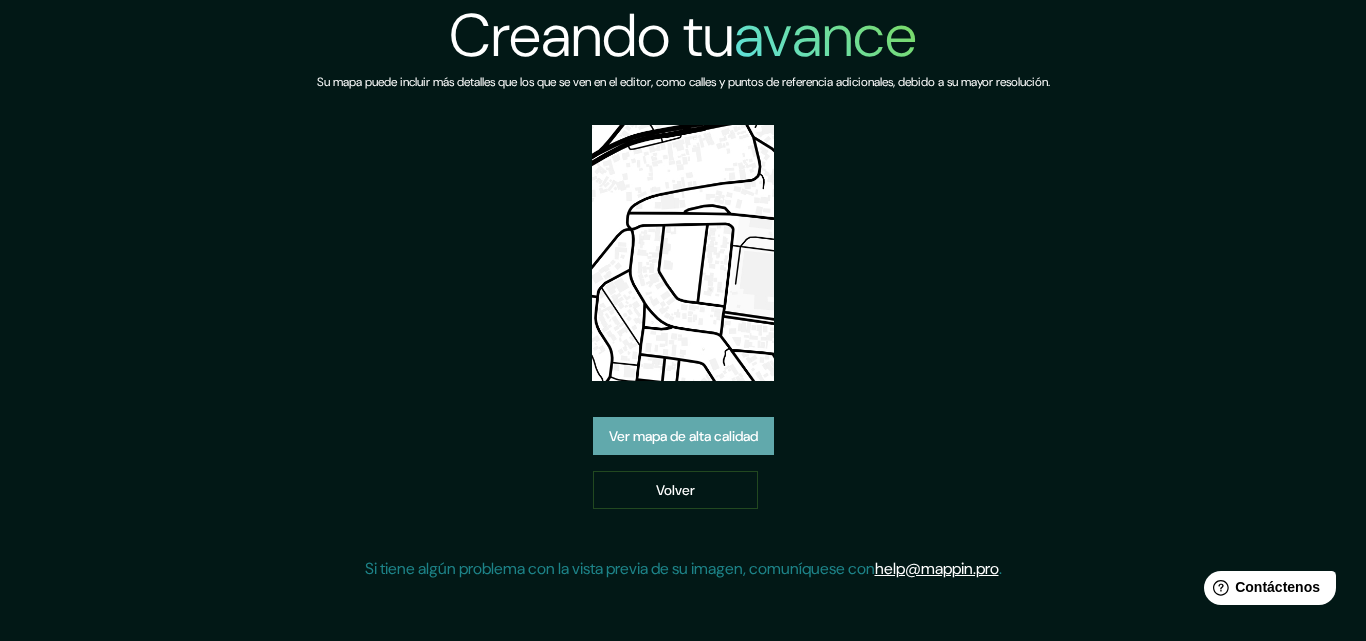 click on "Ver mapa de alta calidad" at bounding box center [683, 436] 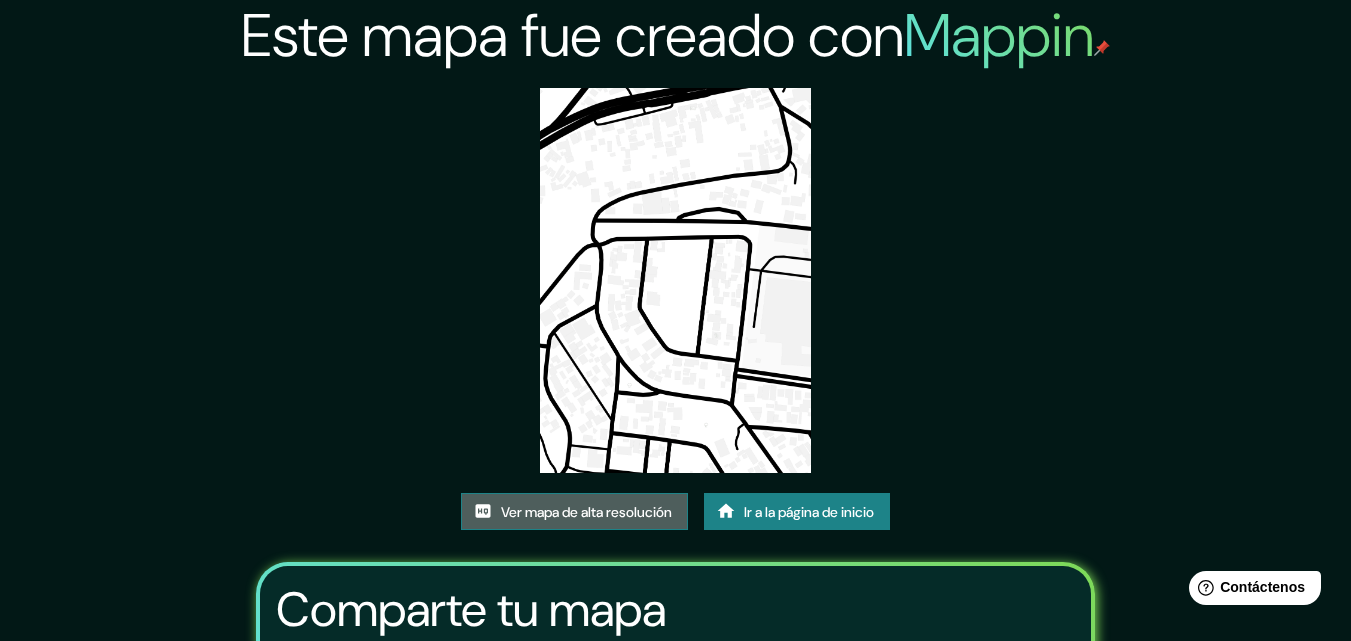 click on "Ver mapa de alta resolución" at bounding box center [586, 512] 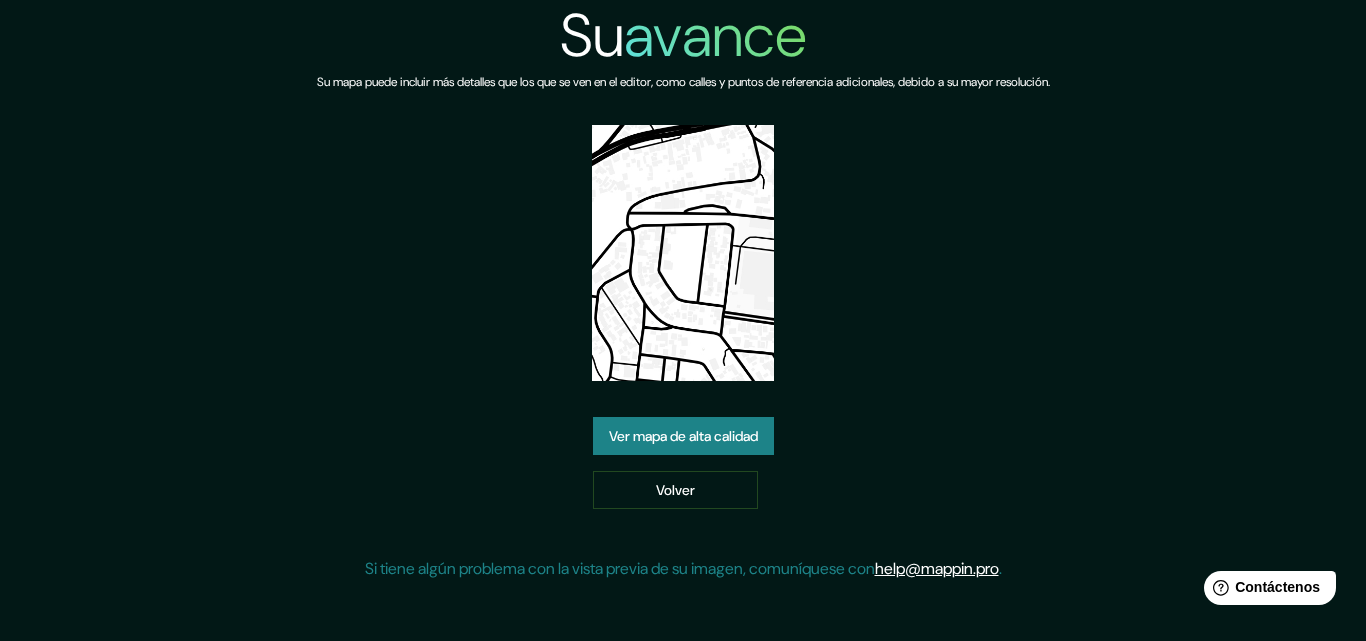 drag, startPoint x: 456, startPoint y: 314, endPoint x: 535, endPoint y: 183, distance: 152.97713 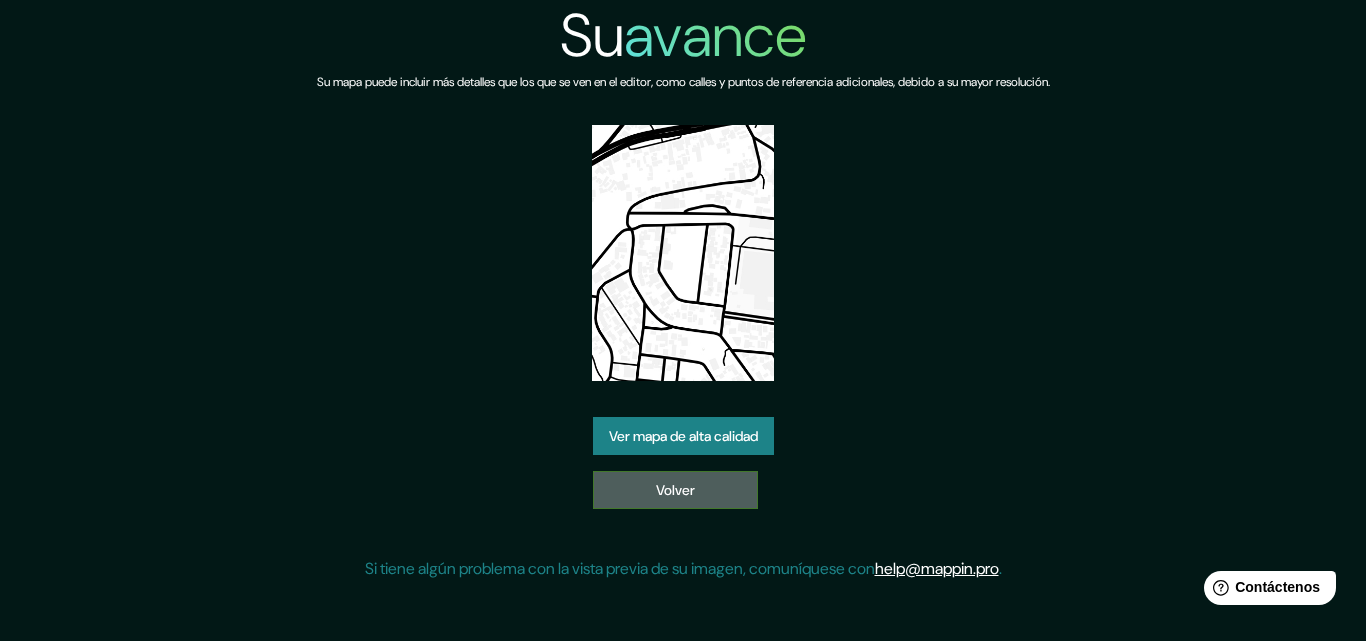 click on "Volver" at bounding box center (675, 490) 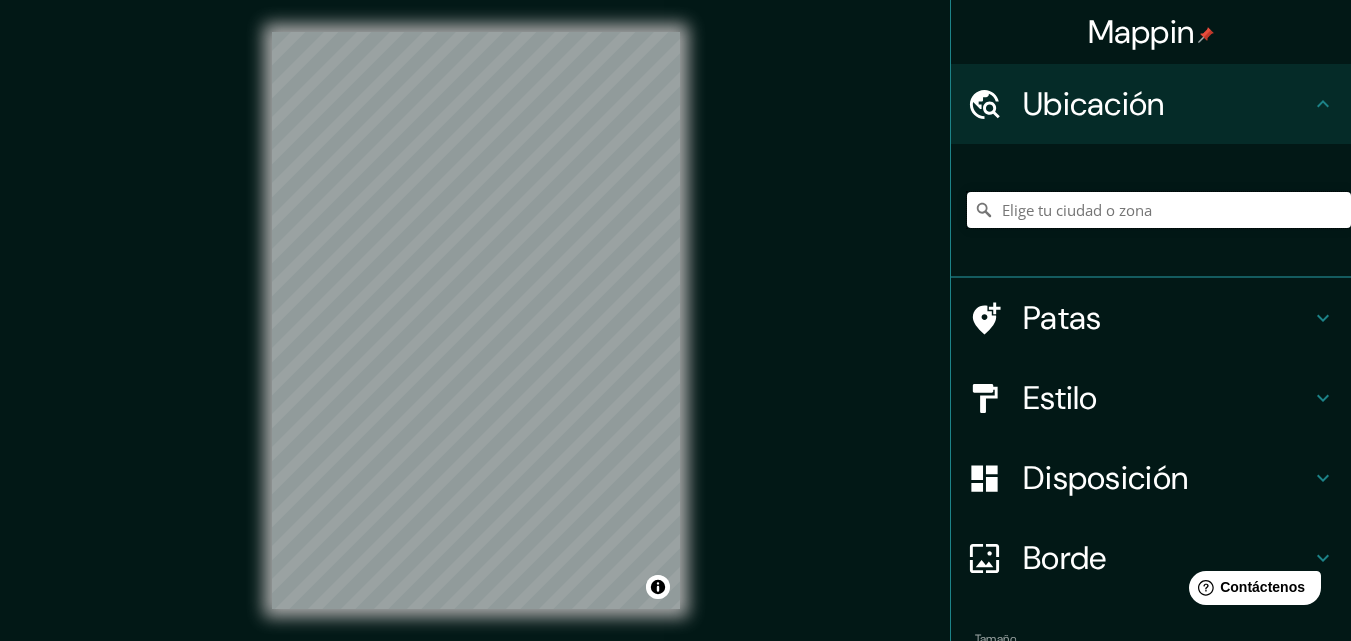 click at bounding box center (1159, 210) 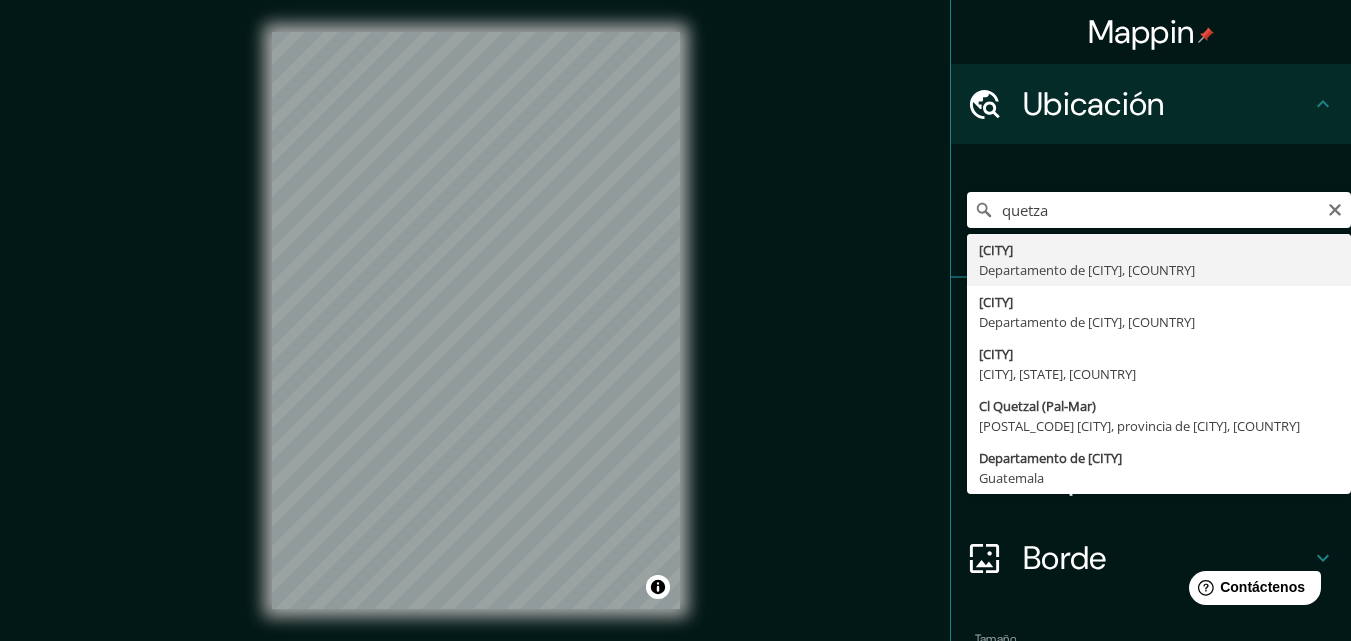 type on "[CITY], [CITY] de [CITY], [COUNTRY]" 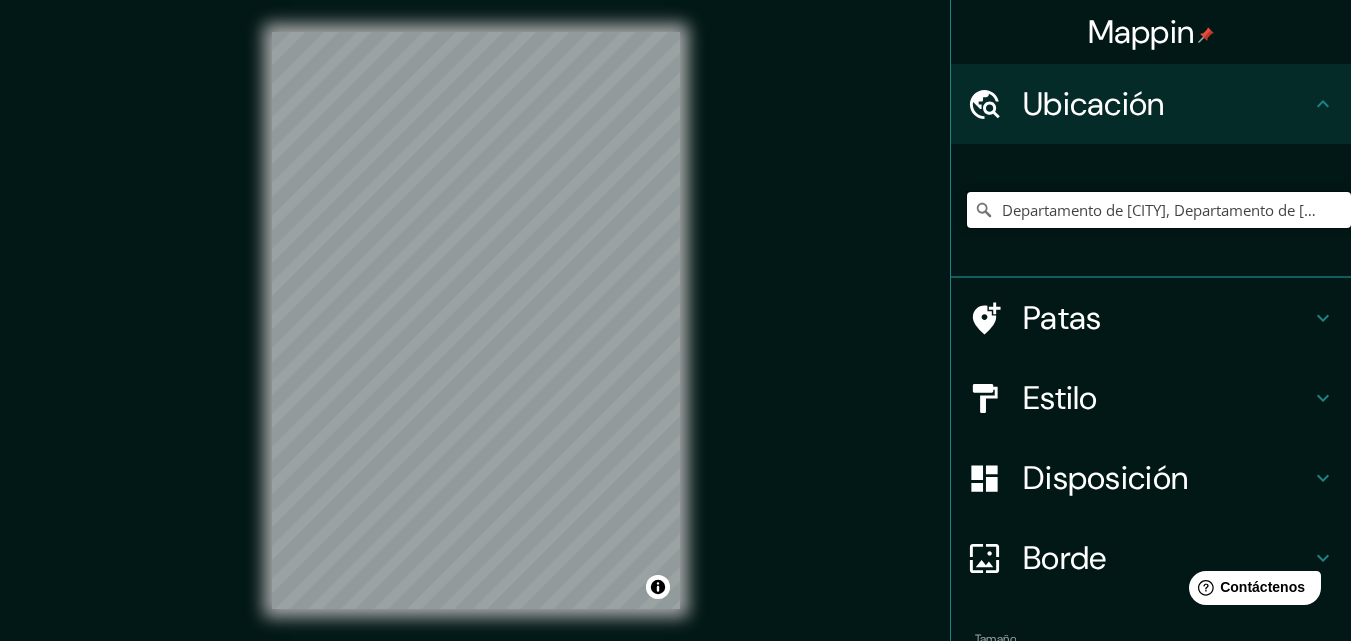 scroll, scrollTop: 0, scrollLeft: 0, axis: both 